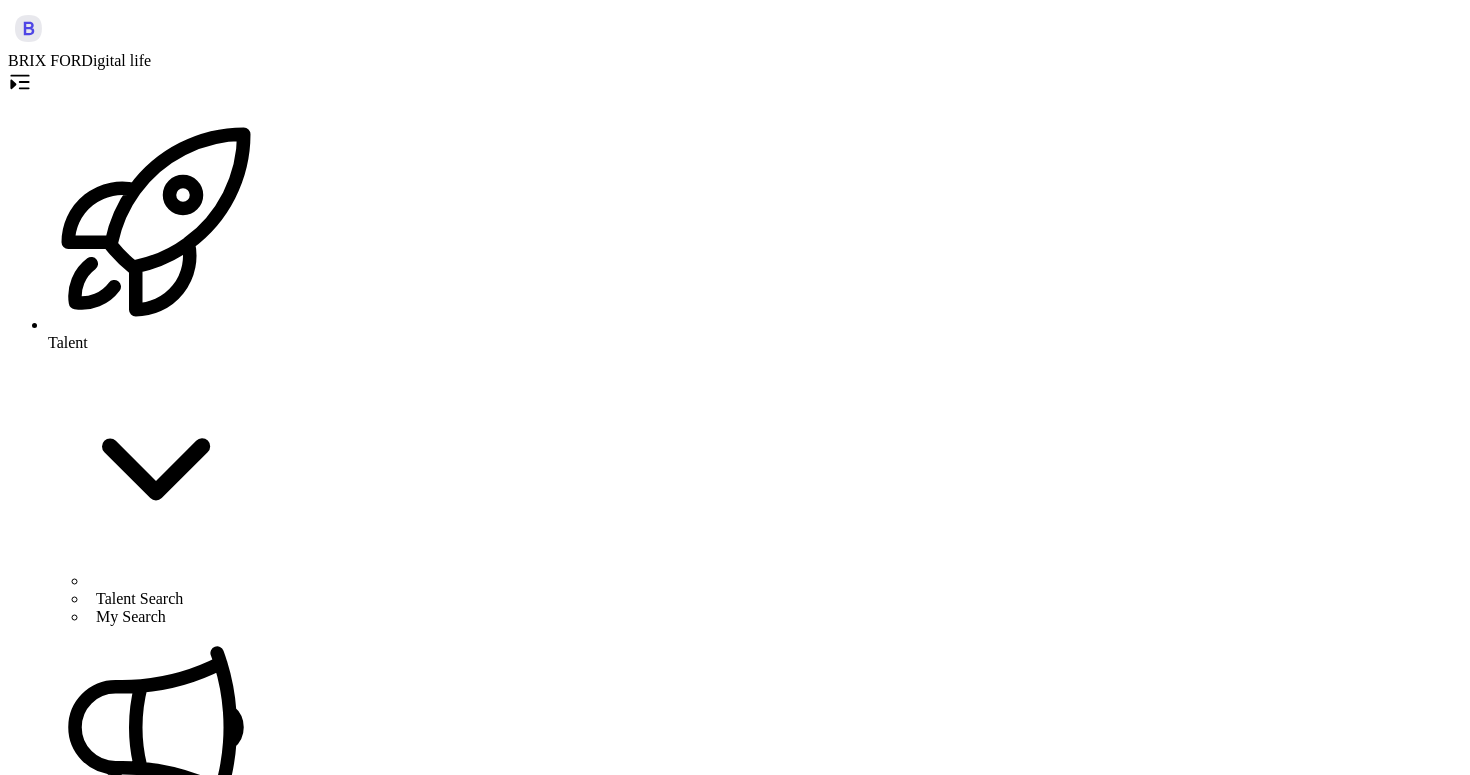 scroll, scrollTop: 0, scrollLeft: 0, axis: both 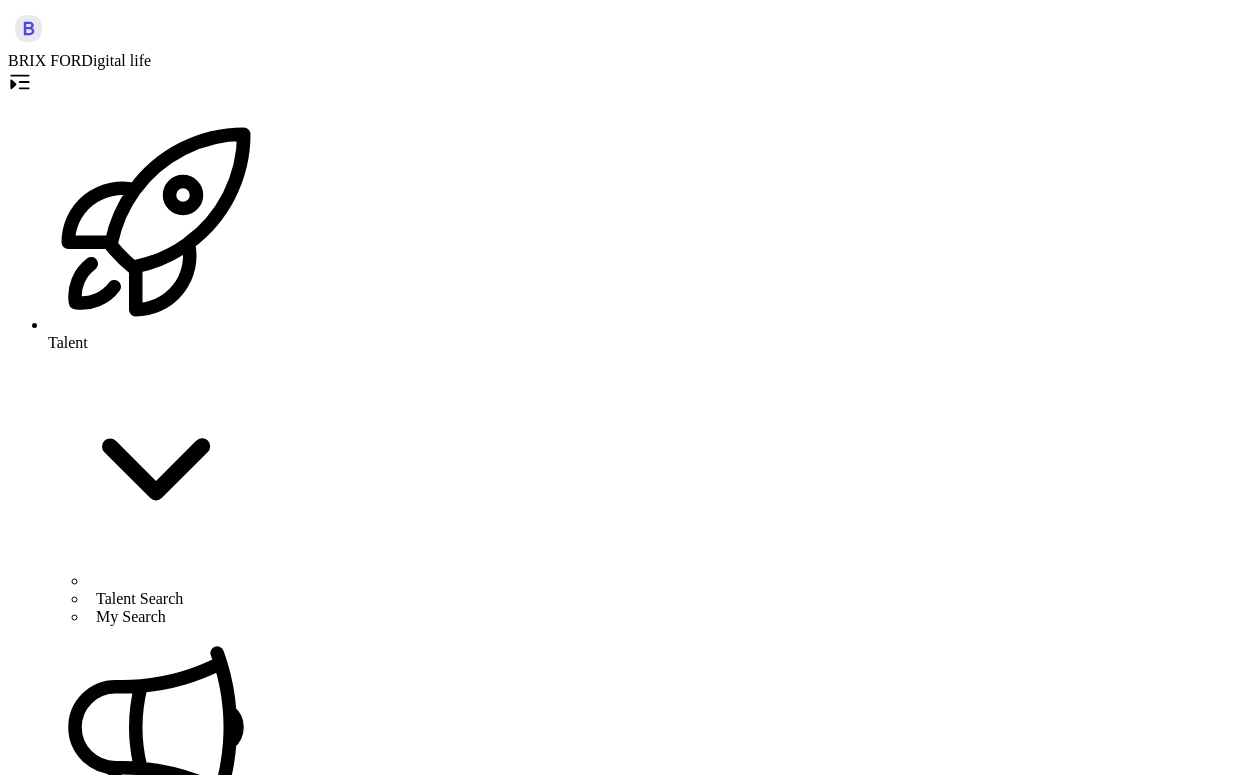 drag, startPoint x: 531, startPoint y: 333, endPoint x: 817, endPoint y: 439, distance: 305.01147 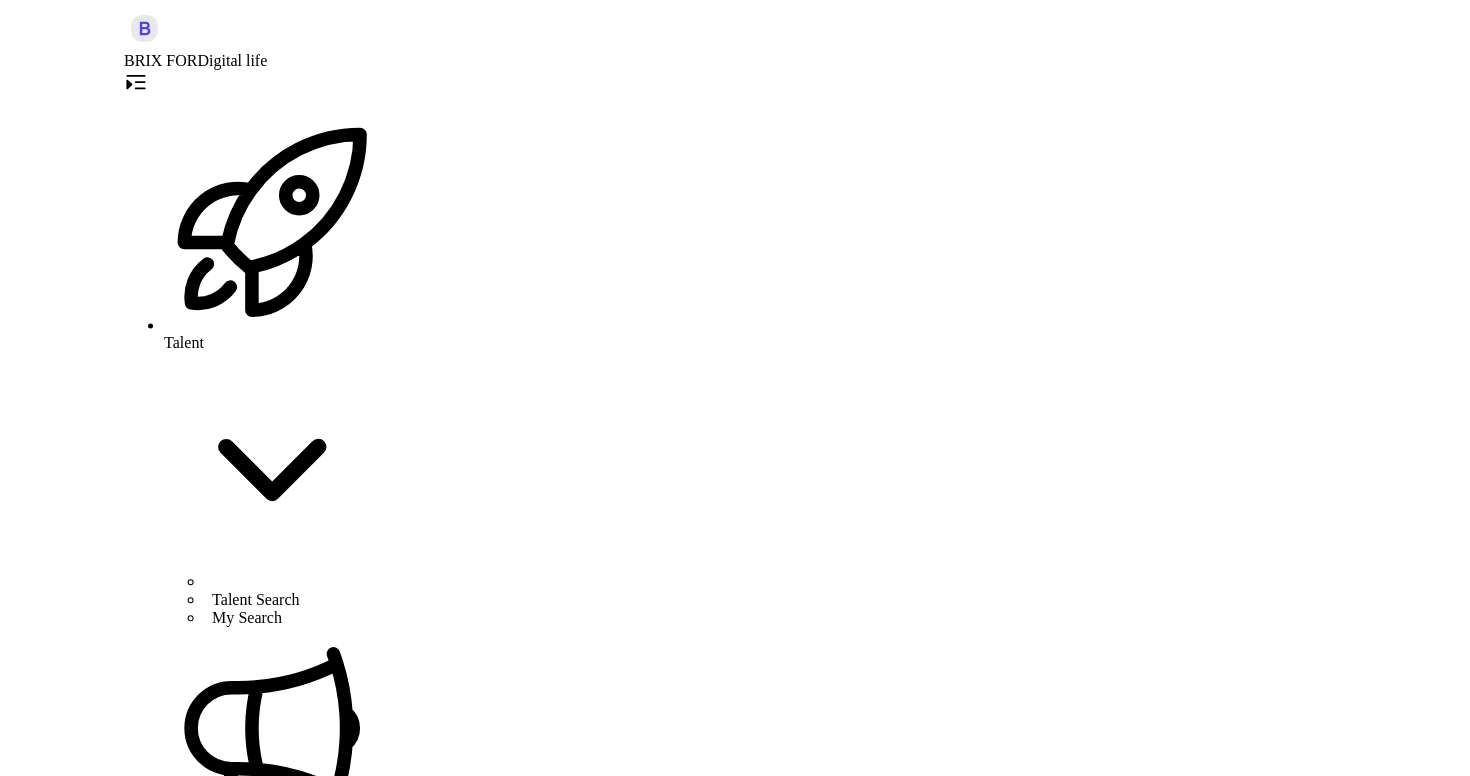 scroll, scrollTop: 0, scrollLeft: 0, axis: both 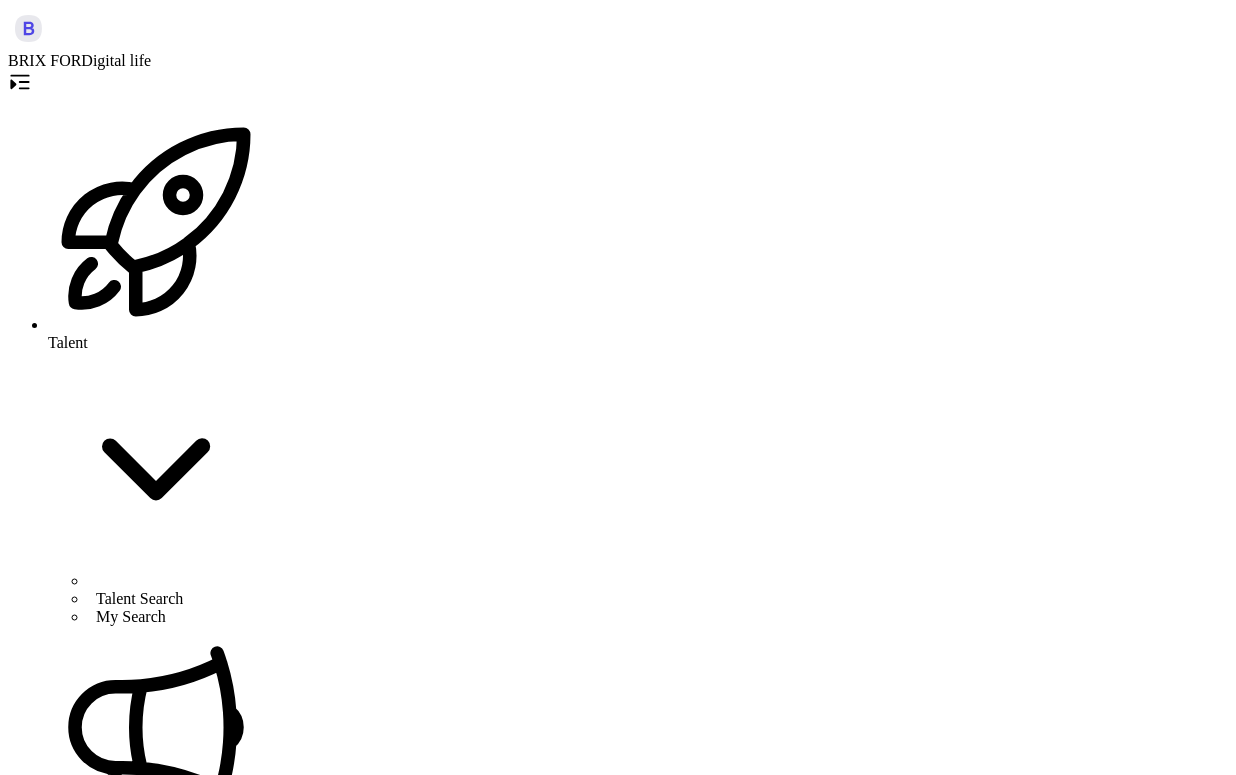 drag, startPoint x: 559, startPoint y: 410, endPoint x: 307, endPoint y: 415, distance: 252.04959 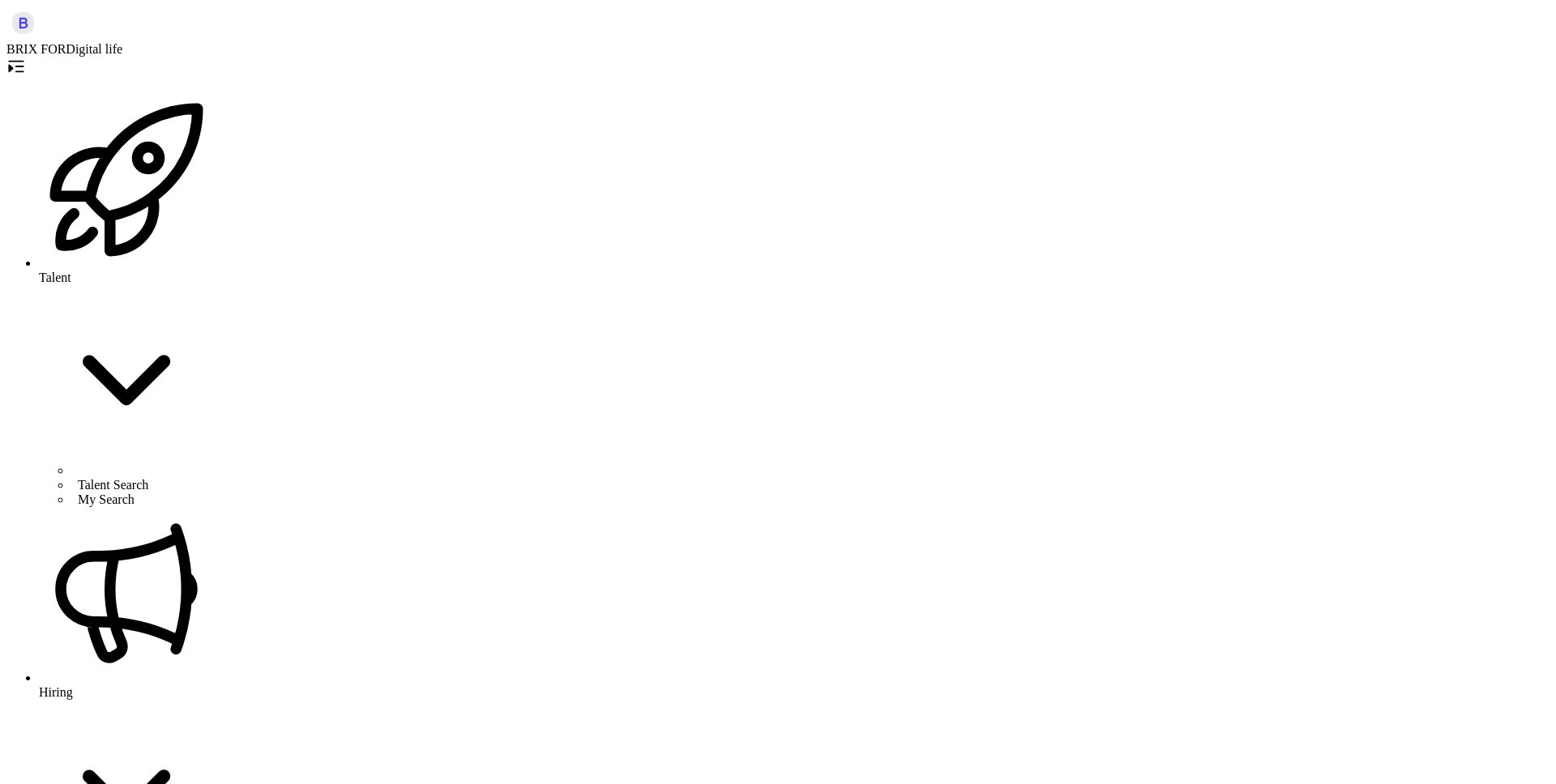 click on "My Interviews" at bounding box center (97, 899) 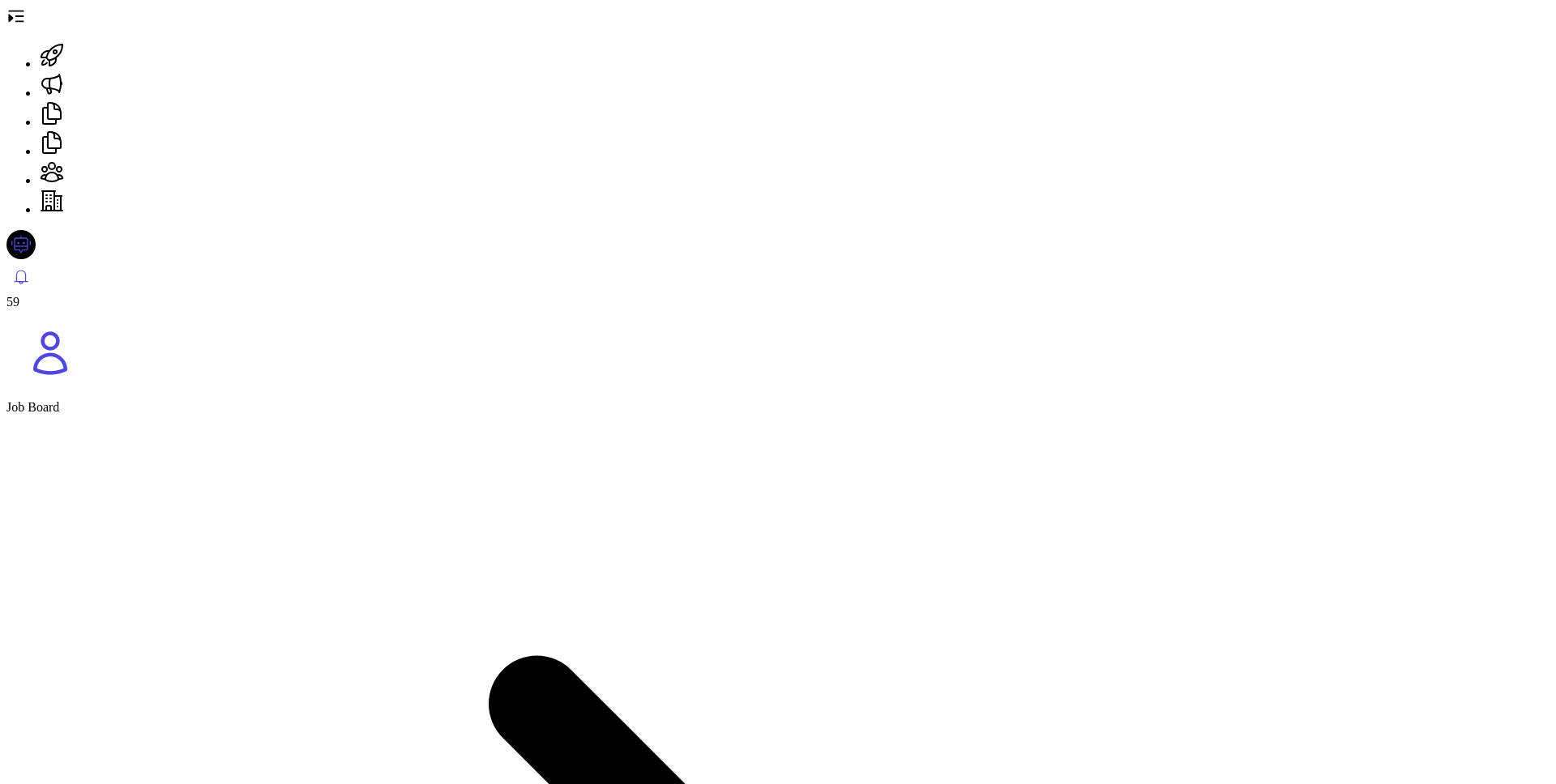 click on "59" at bounding box center (36, 203) 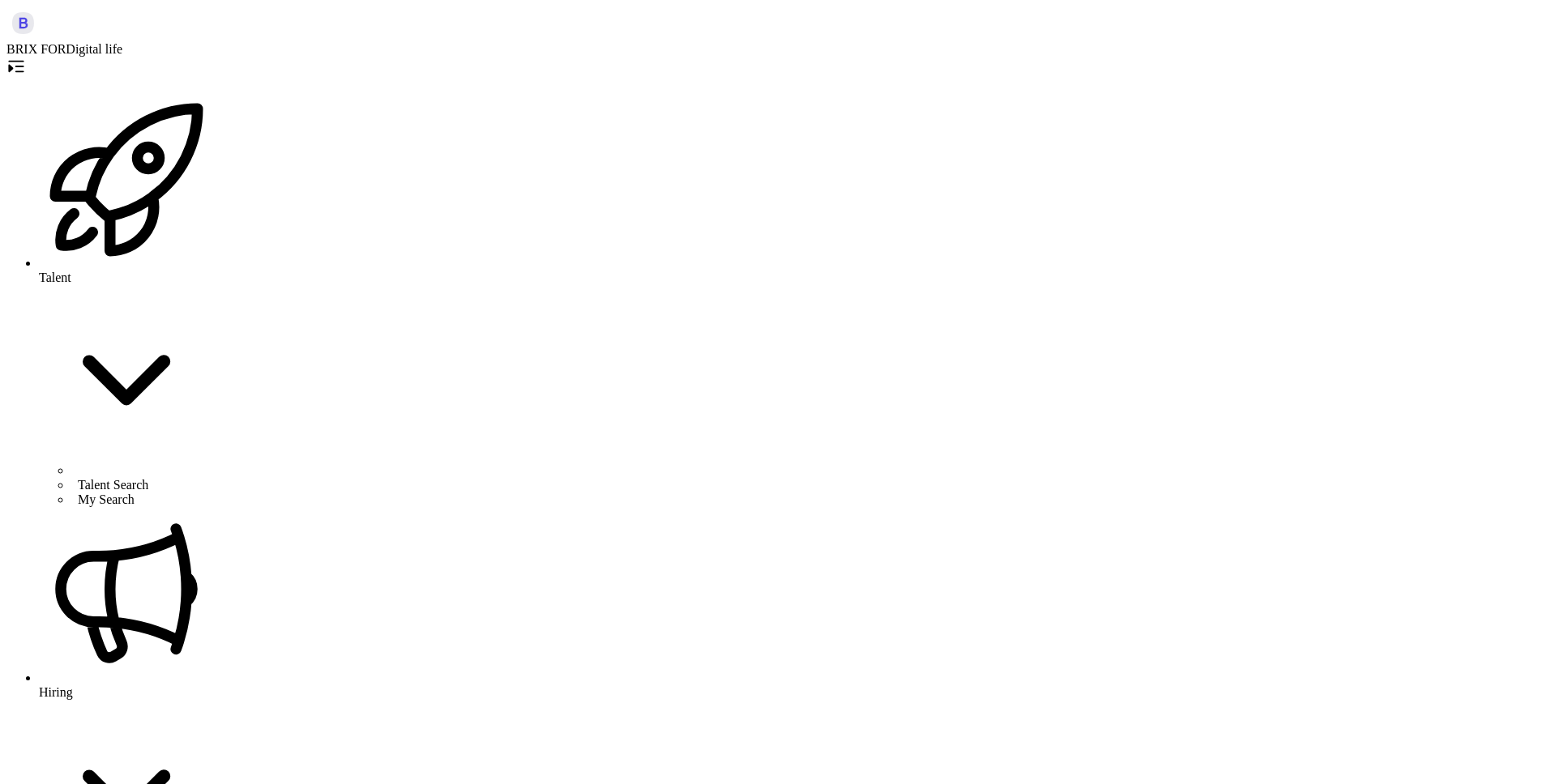 click on "My Interviews" at bounding box center (143, 914) 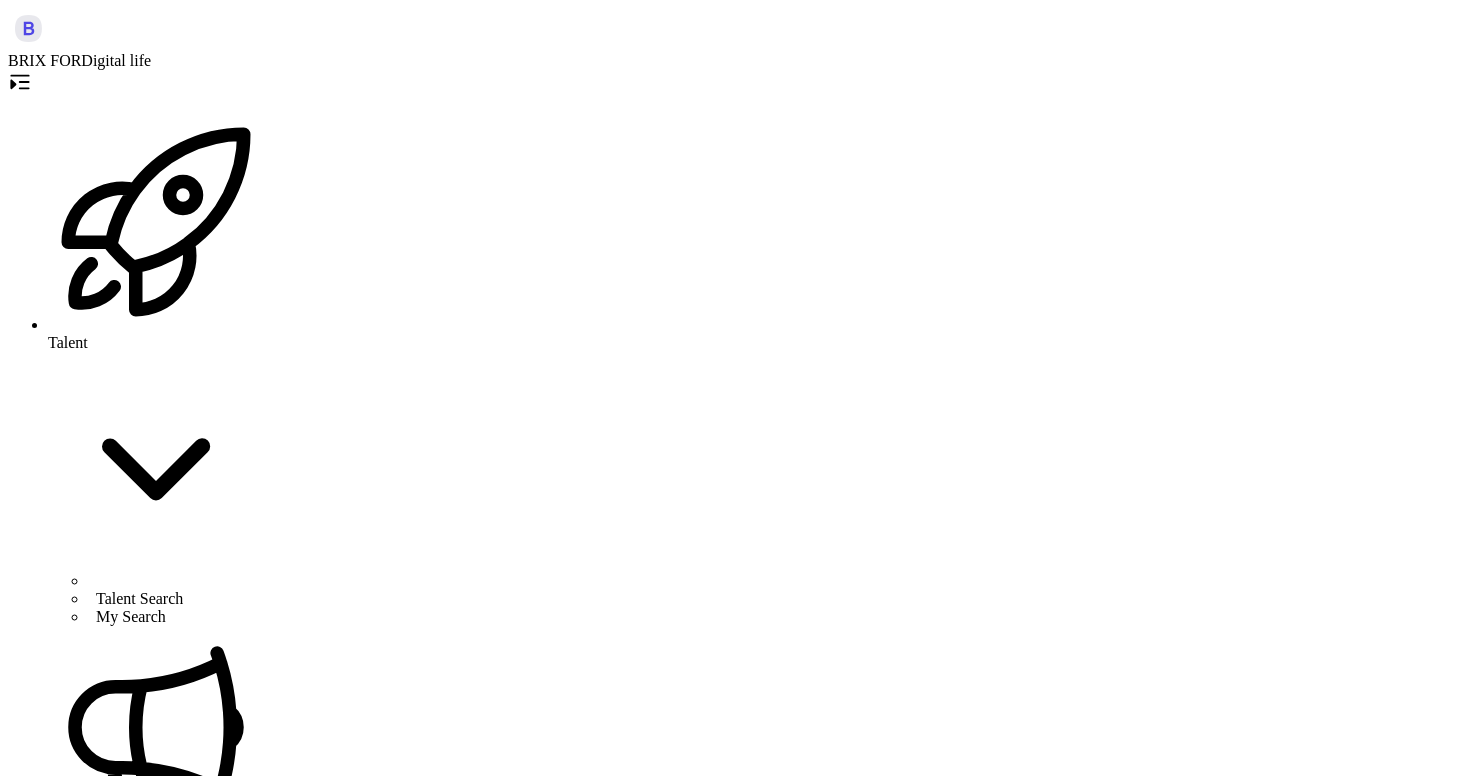 click on "View Resume" at bounding box center [496, 4255] 